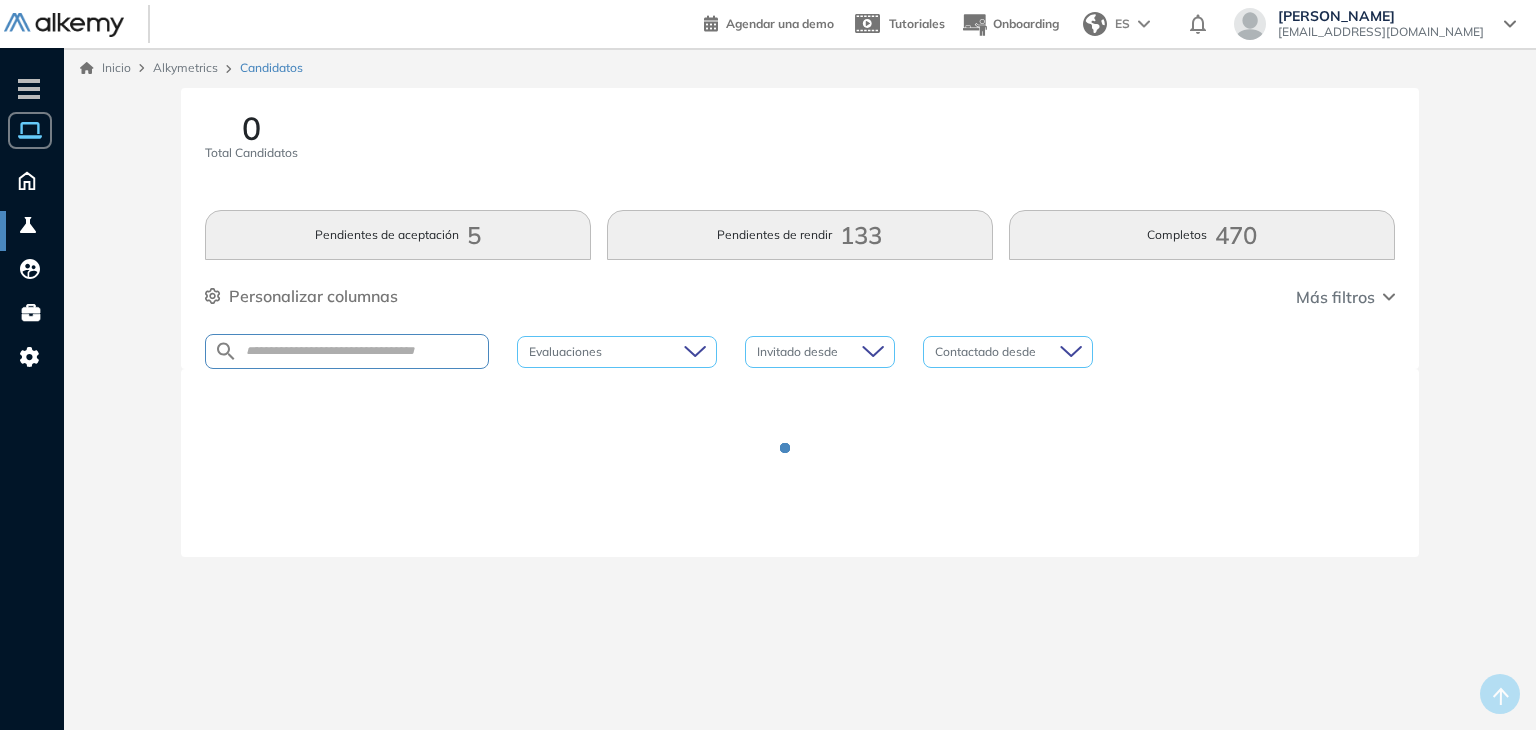 scroll, scrollTop: 0, scrollLeft: 0, axis: both 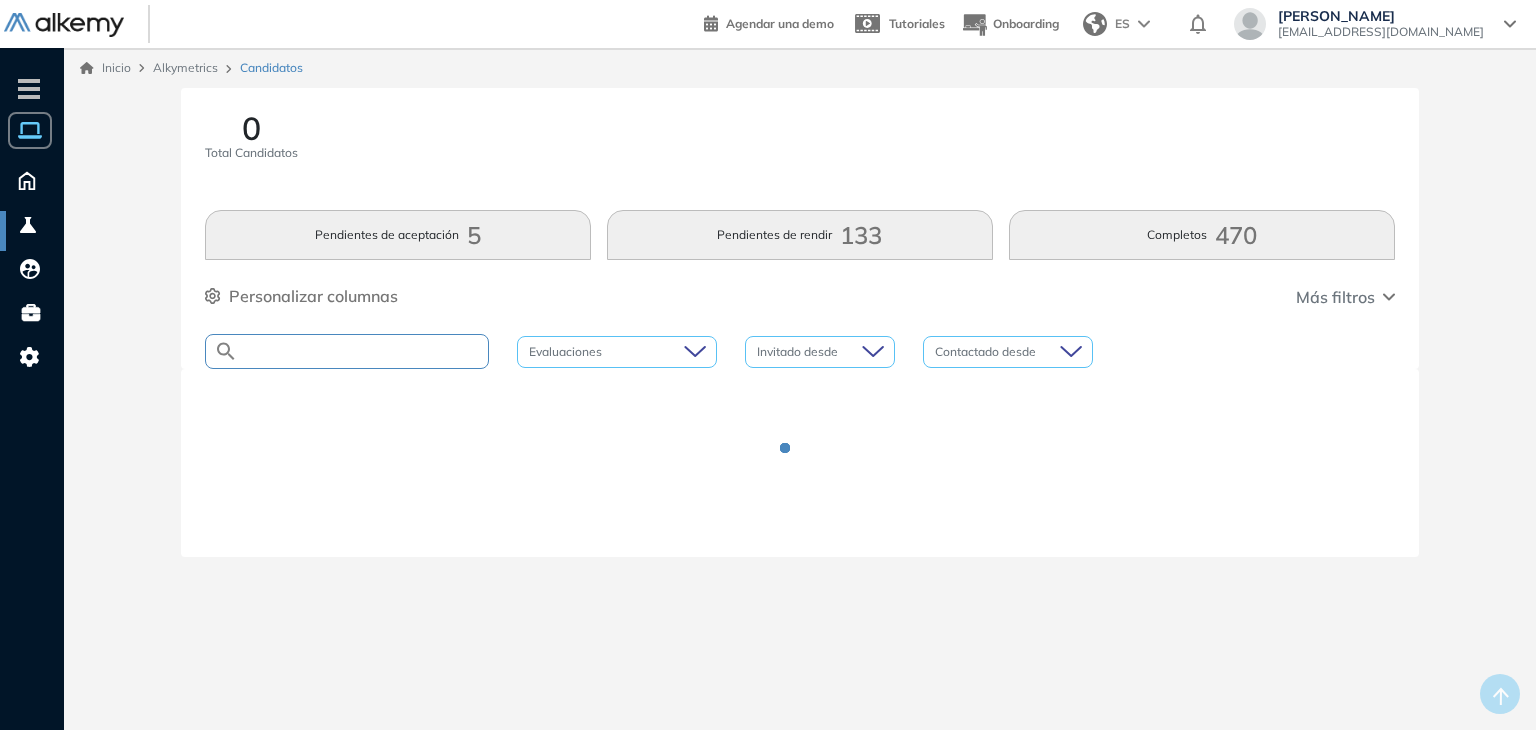 click at bounding box center (363, 351) 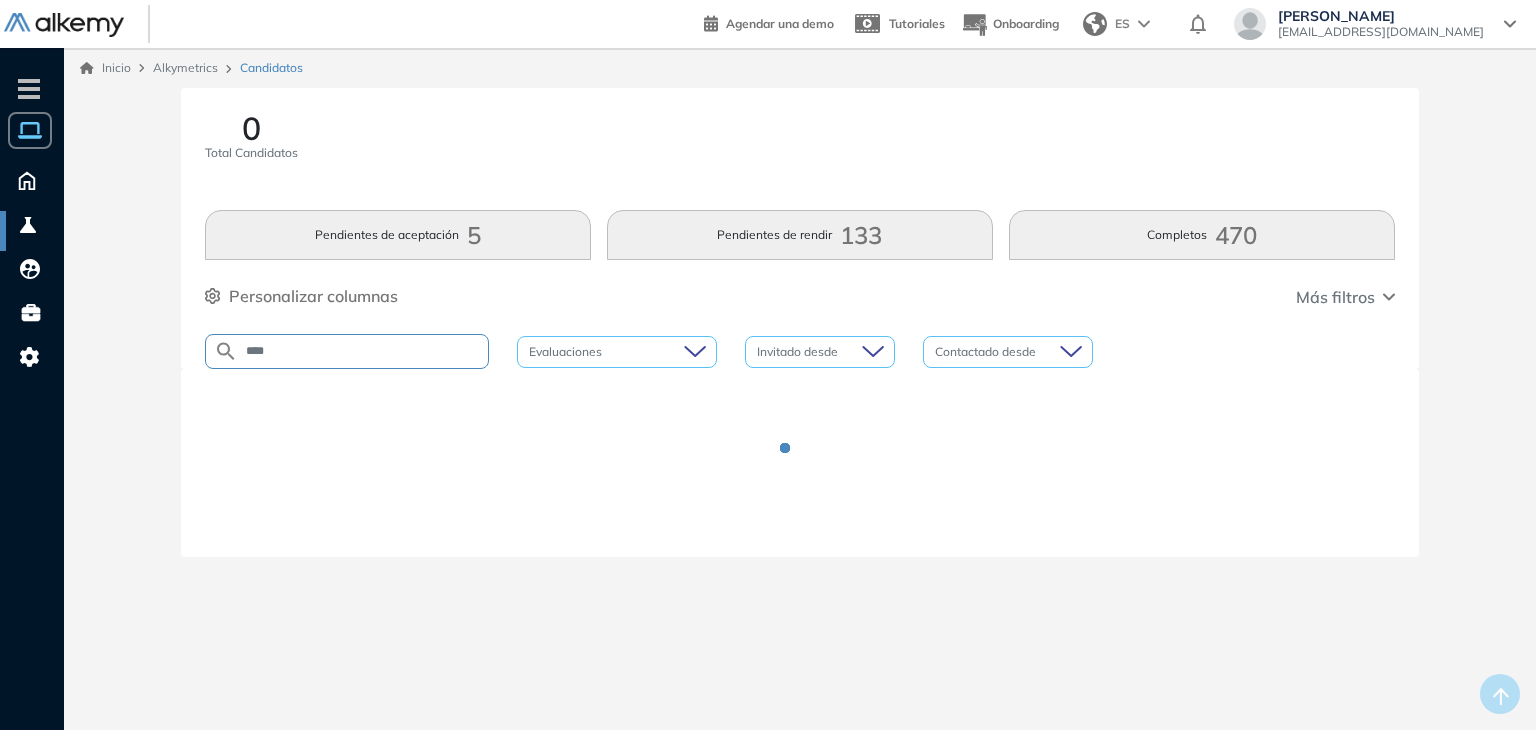 type on "****" 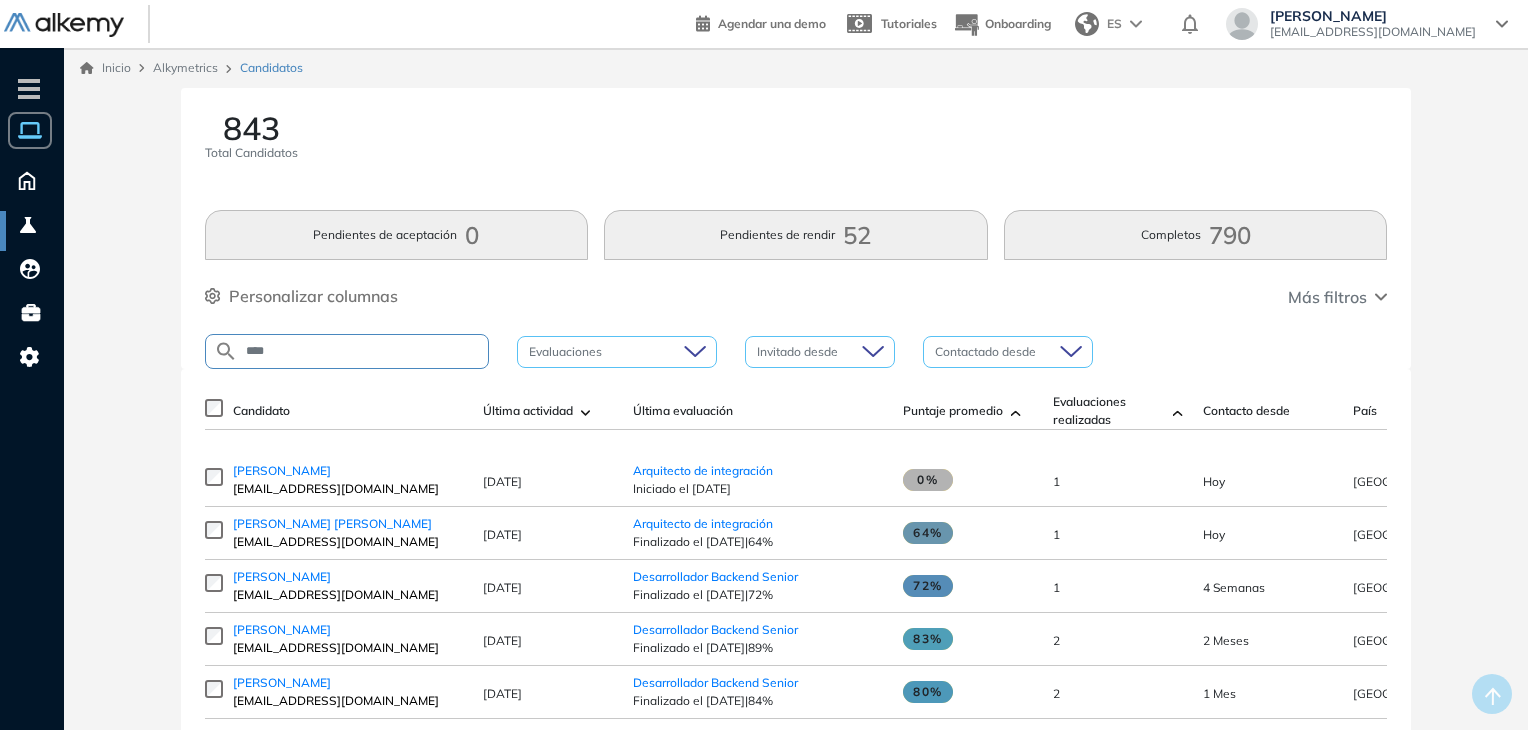 type on "****" 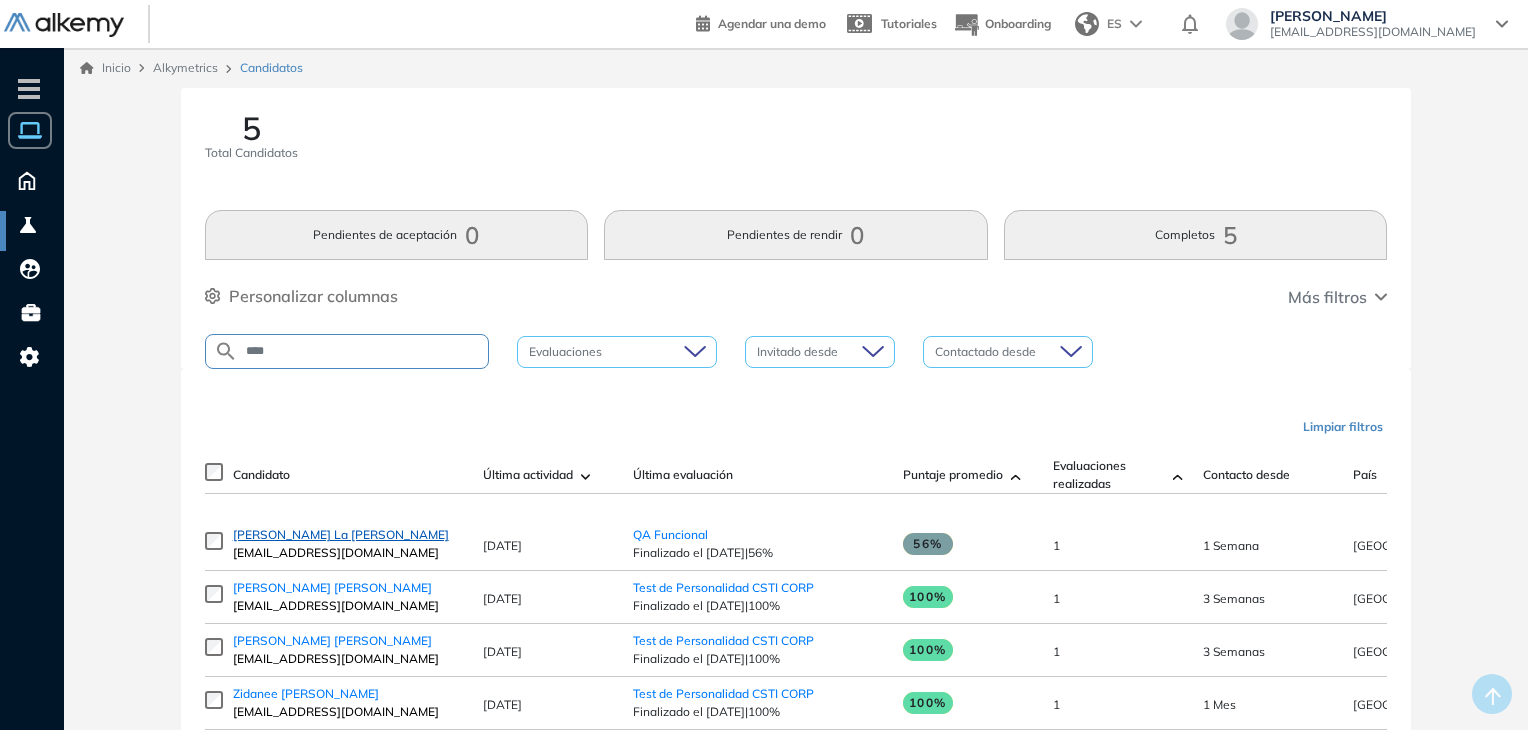 click on "[PERSON_NAME] La [PERSON_NAME]" at bounding box center [341, 534] 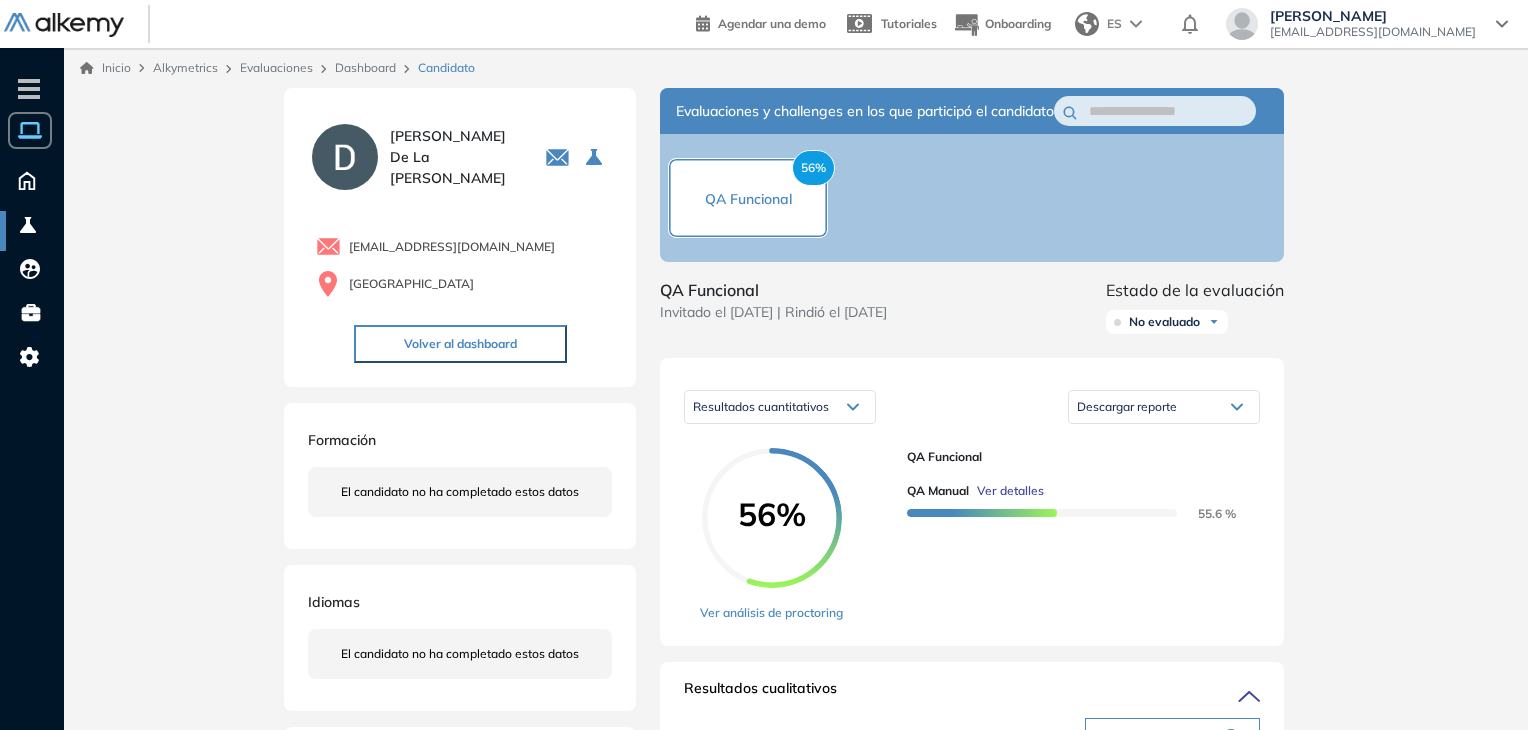 click on "Inicio Alkymetrics Evaluaciones Dashboard Candidato Duración :  00:00:00 Cantidad de preguntas:   Correcta Parcialmente correcta Incorrecta Neutra Saltada Cerrar ¿Eliminar talento? Si lo haces, no podrás recuperar sus datos. Podrás volver a invitarlo por email, no por link. Entendido [PERSON_NAME]   De La [PERSON_NAME] 0 . QA SEMI - MAF  1 . Producto Owner - MAF  2 . Desarrollador Java Junior 3 . Backend .Net Aws 4 . Arquitecto de Aplicaciones 5 . ANALISTA - IBM 6 . FRONTEND REACT - UPCH 7 . Arquitecto de Aplicaciones - IBM  8 . PRE VENTA Proyectos TI / SAP  9 . Arquitecto de integración 10 . ANALISTA TÉCNICO - IBM 11 . Ejecutiva de Servicio al Cliente 12 . LINUX JUNIOR - KYNDRYL 13 . CIENTIFICO DE DATOS 14 . Coordinador de Marketing 15 . Asistente de Gestión Humana 16 . Backend .NET SemiSenior 17 . Frontend Senior 18 . QA FUNCIONAL MAF 19 . Jefe de Proyecto PMP 20 . Desarrollador Fullstack Senior 21 . Arquitecto de Integraciones 22 . Especialista de Backup Senior 23 . FRONTEND SENIOR ATLANTIS 24 . DevOps + Databricks" at bounding box center [796, 940] 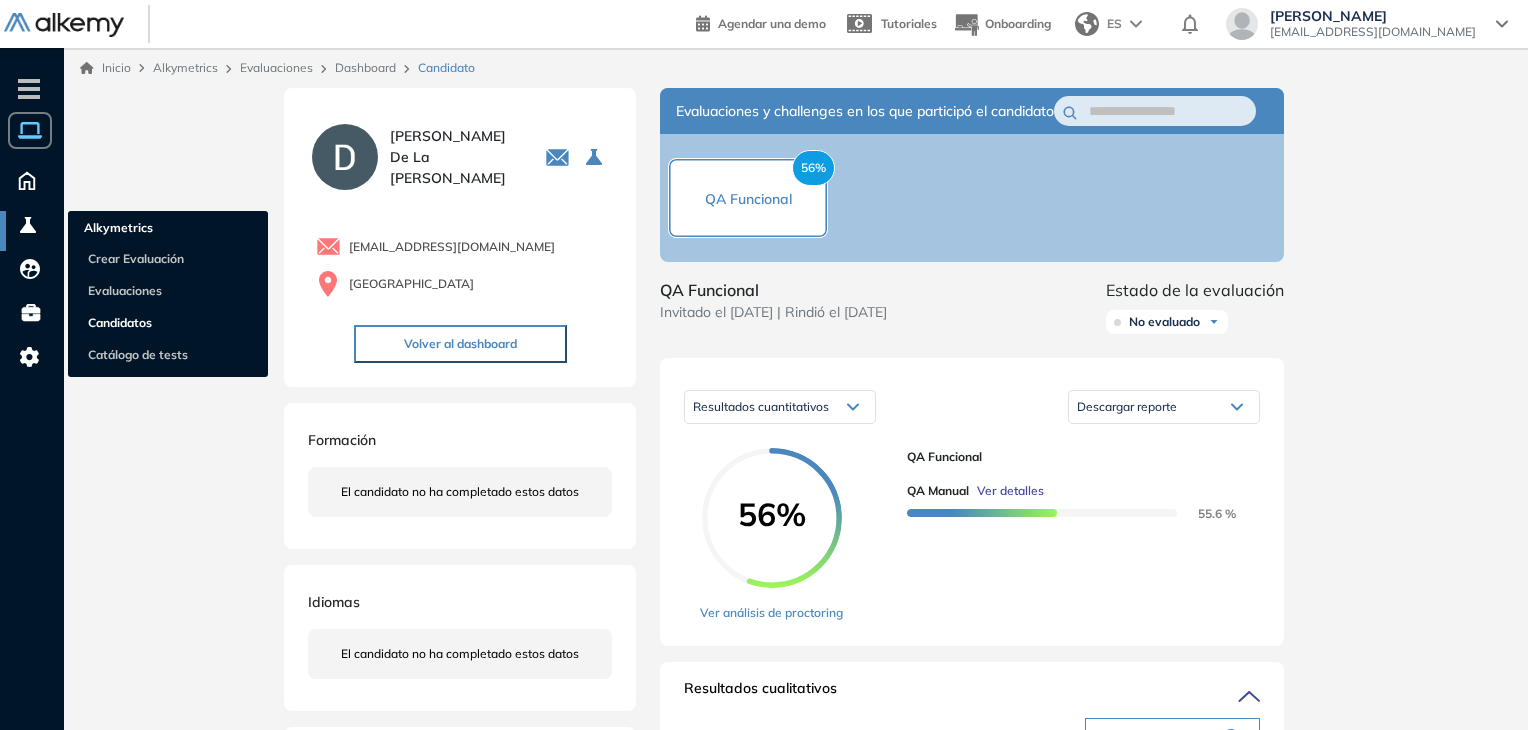 click on "Candidatos" at bounding box center [120, 322] 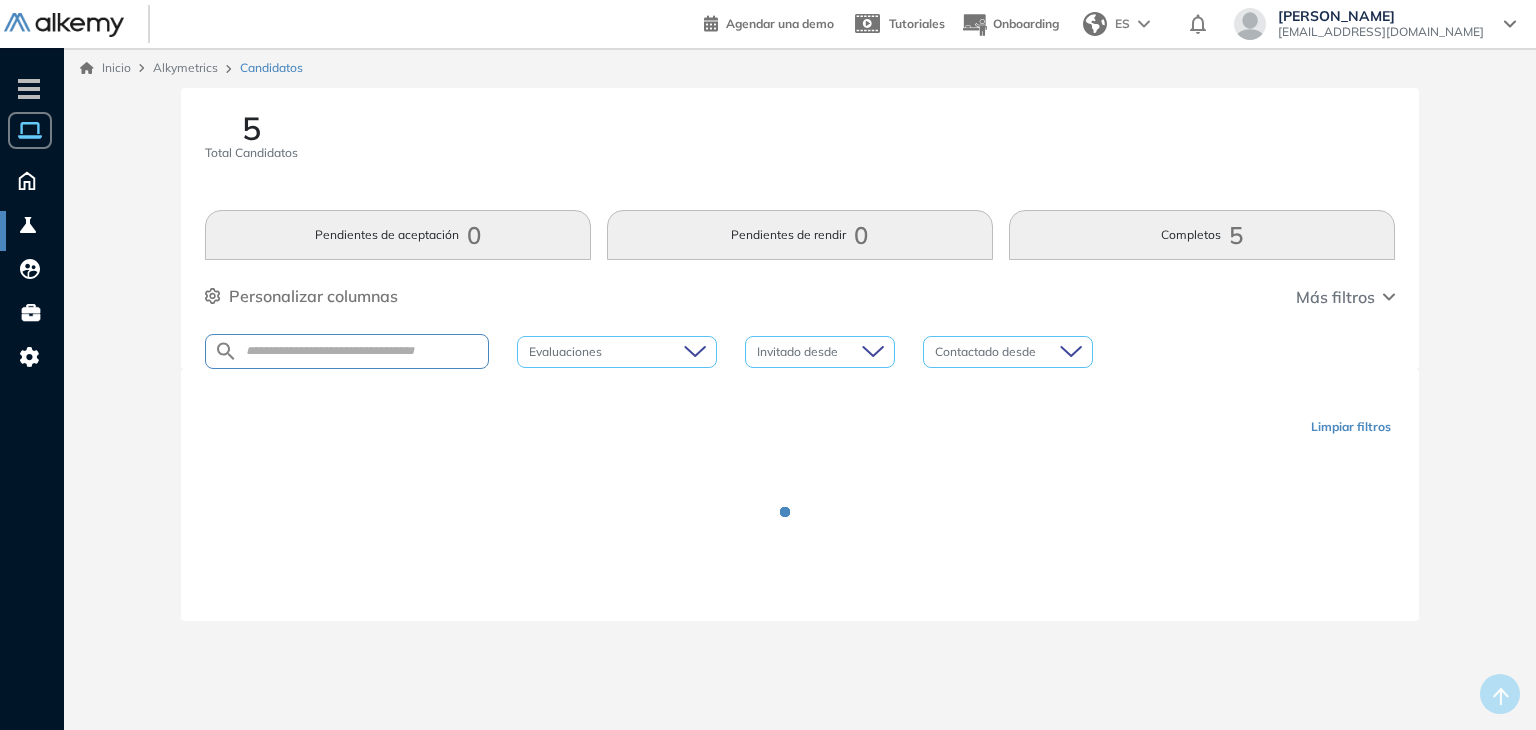 click 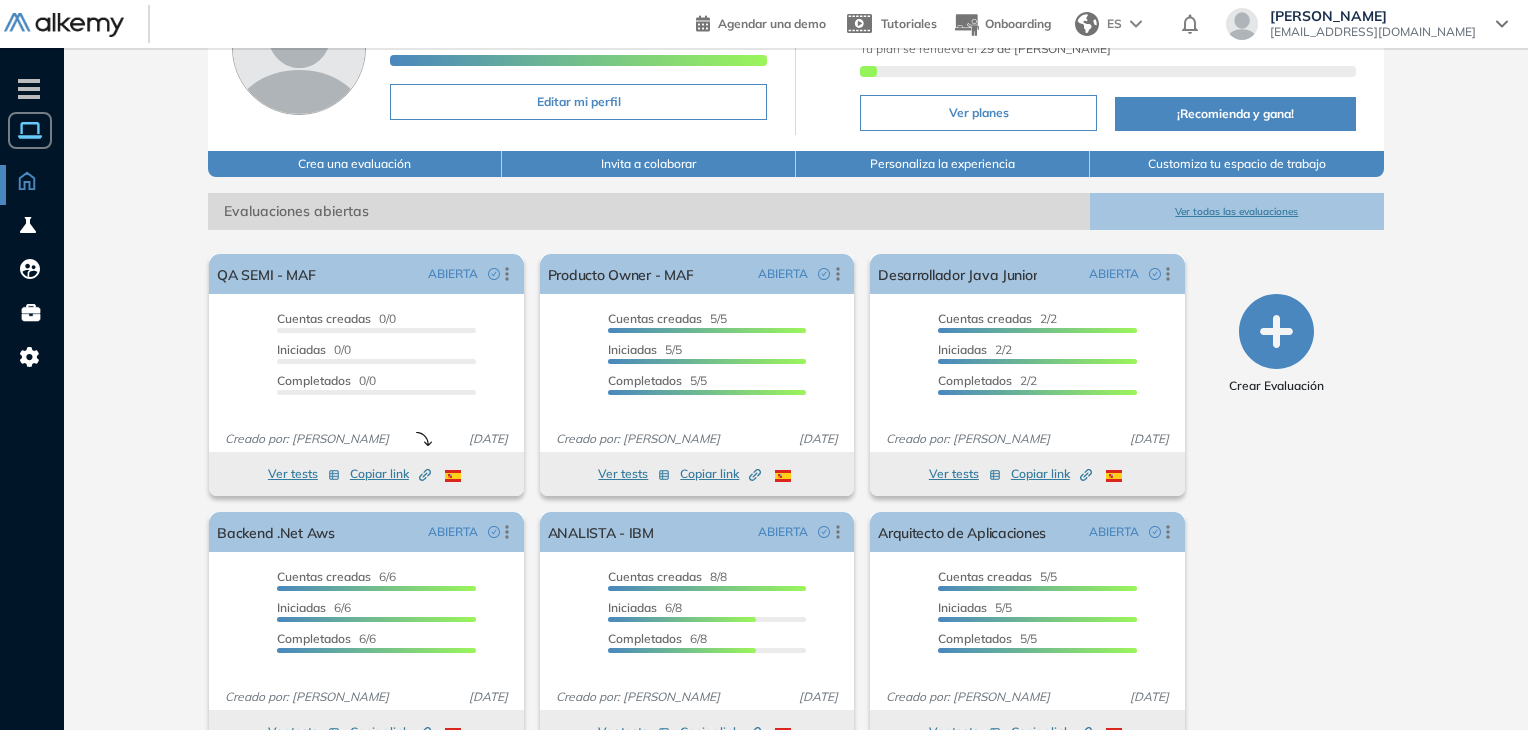 click on "Ver todas las evaluaciones" at bounding box center (1237, 211) 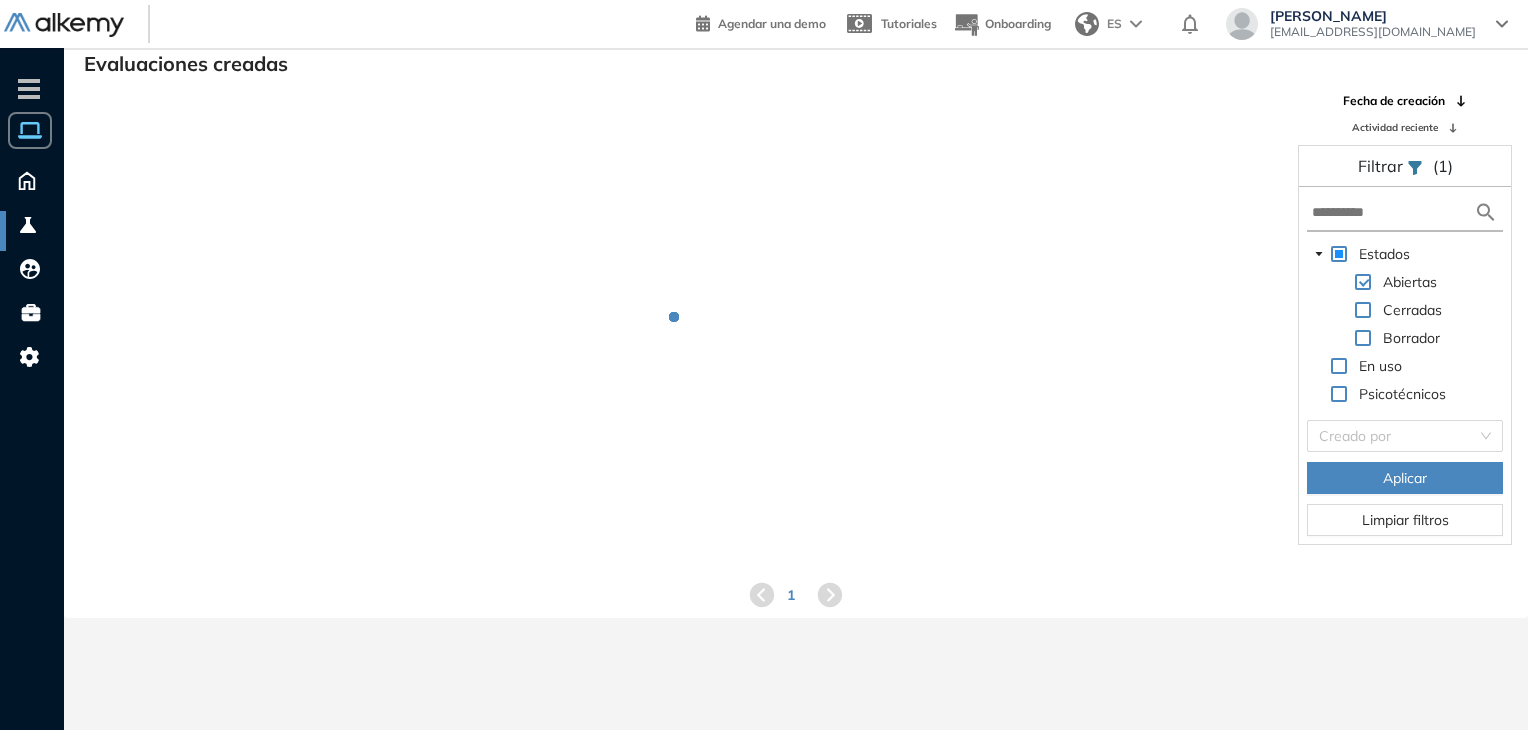 scroll, scrollTop: 48, scrollLeft: 0, axis: vertical 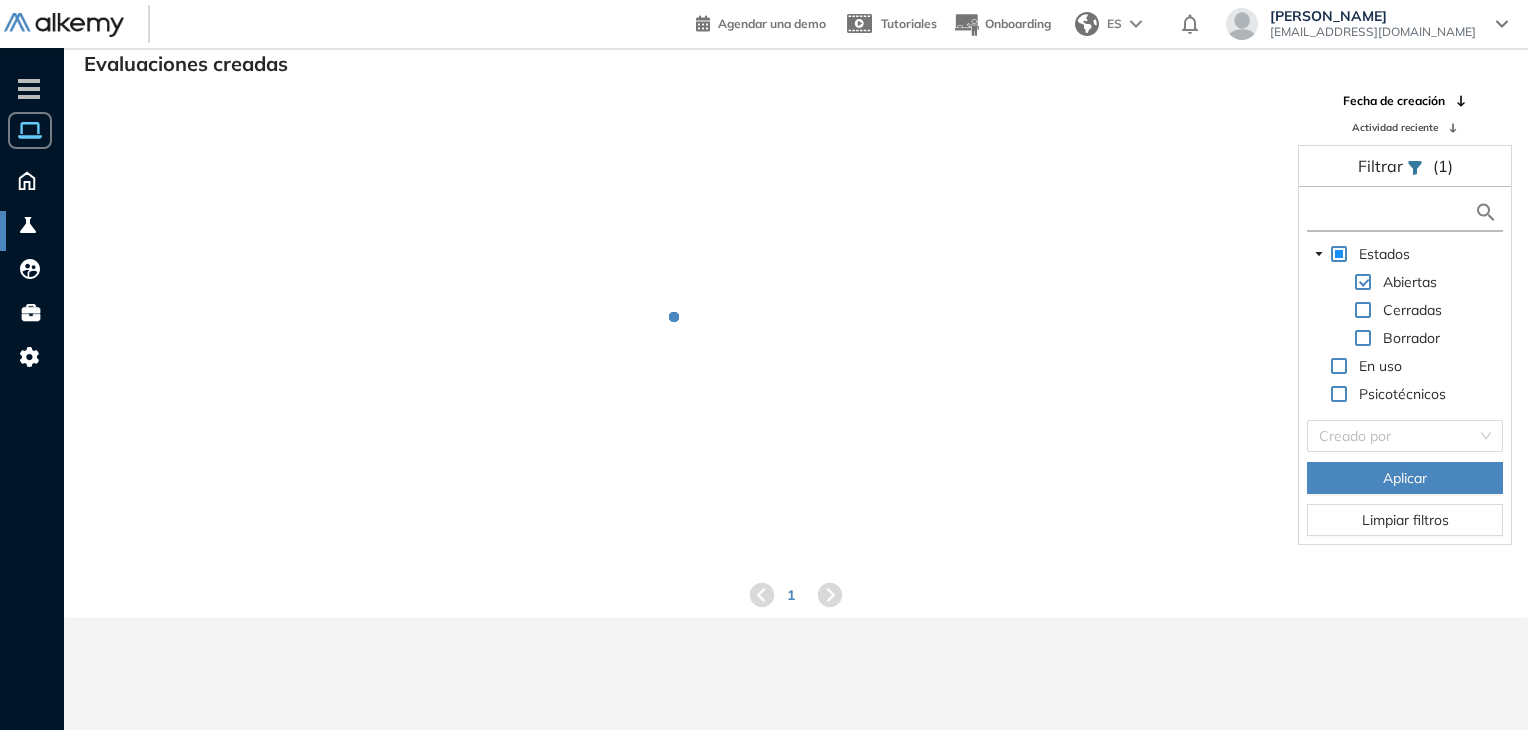 click at bounding box center (1393, 212) 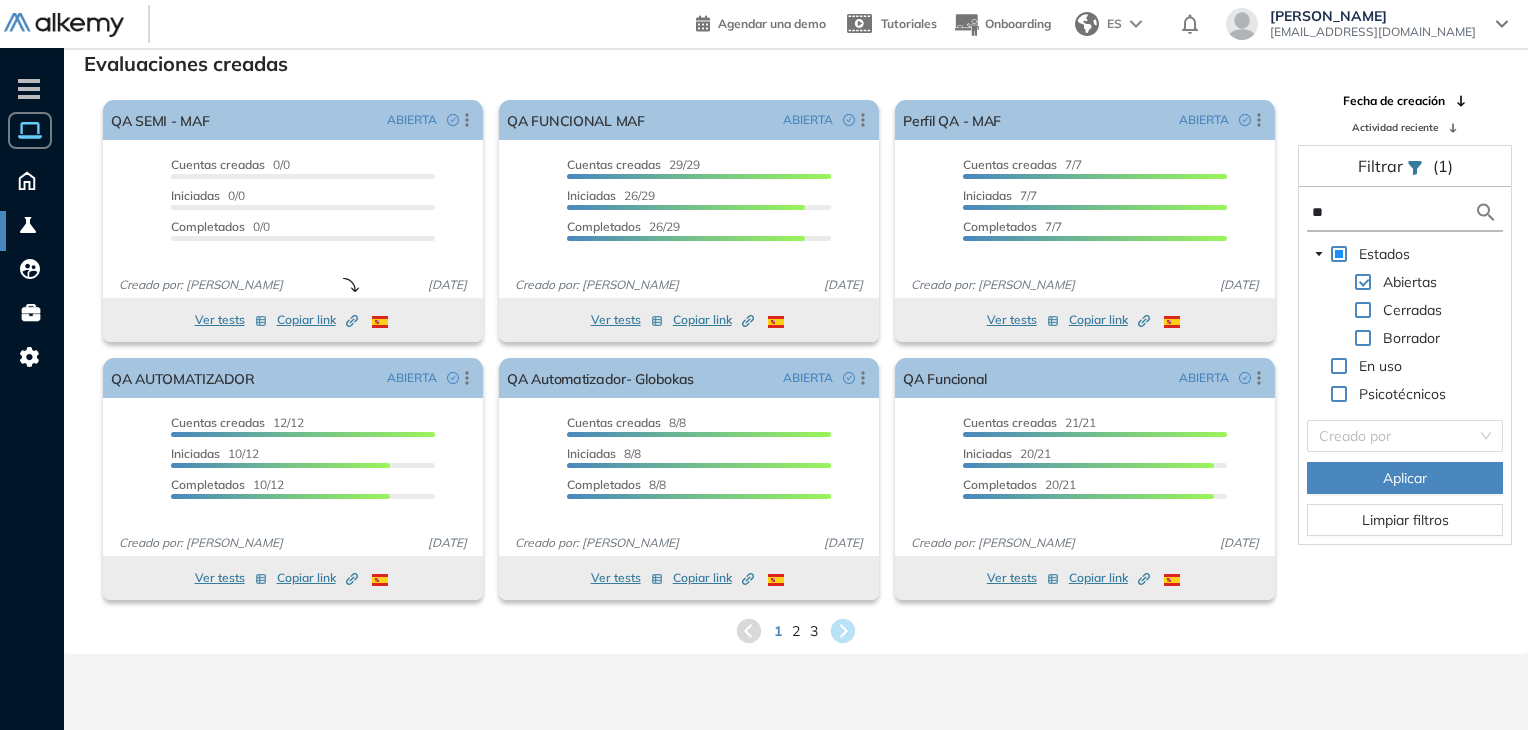 type on "*" 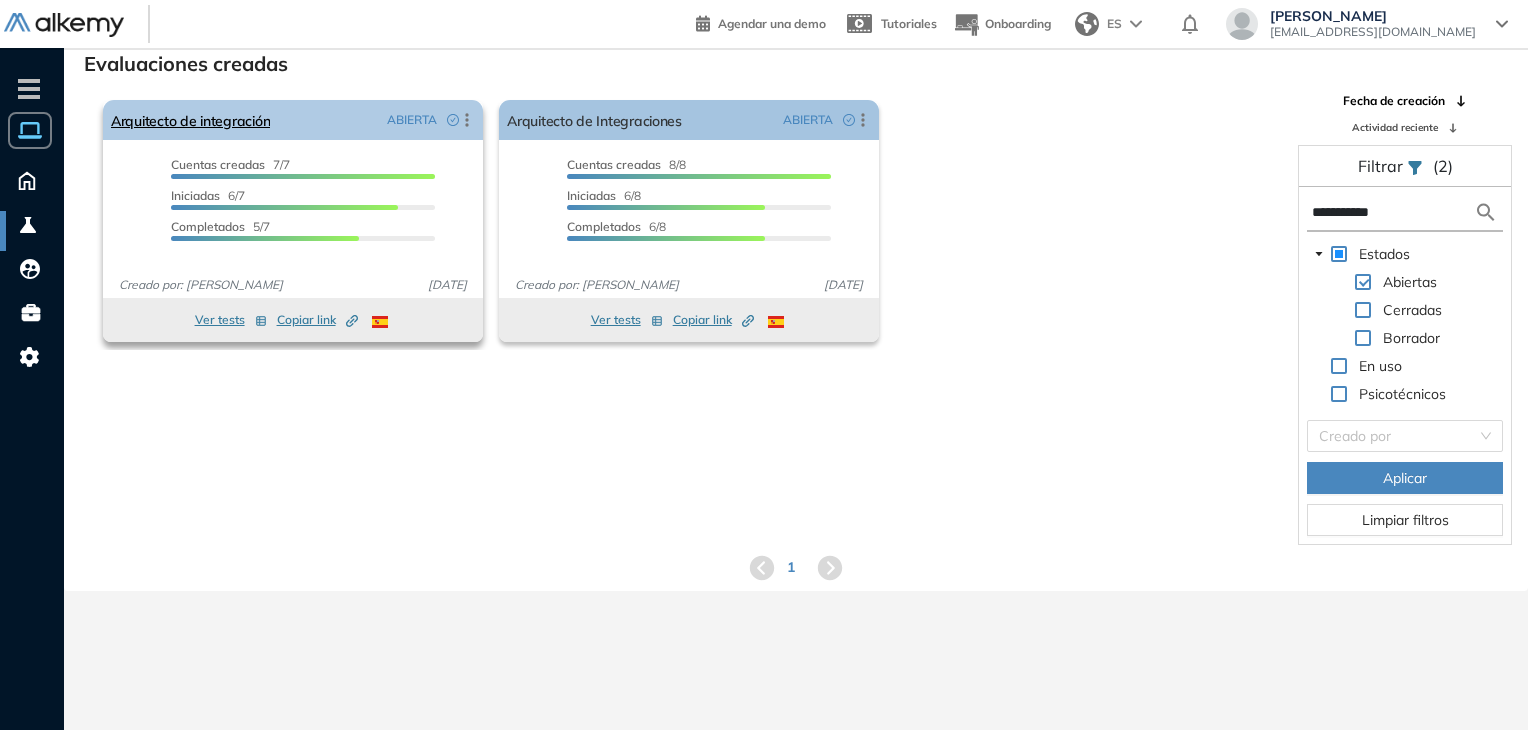 type on "**********" 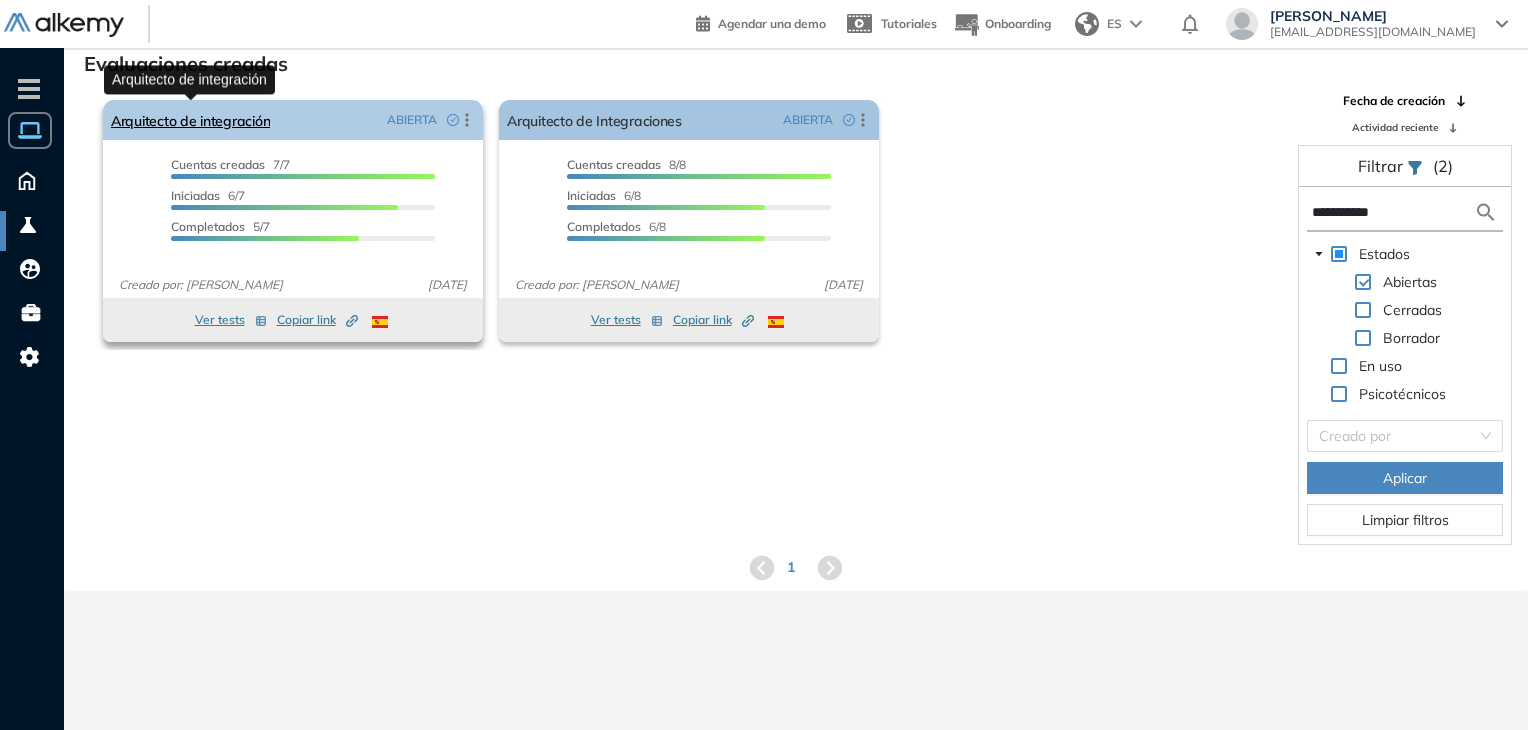 click on "Arquitecto de integración" at bounding box center (190, 120) 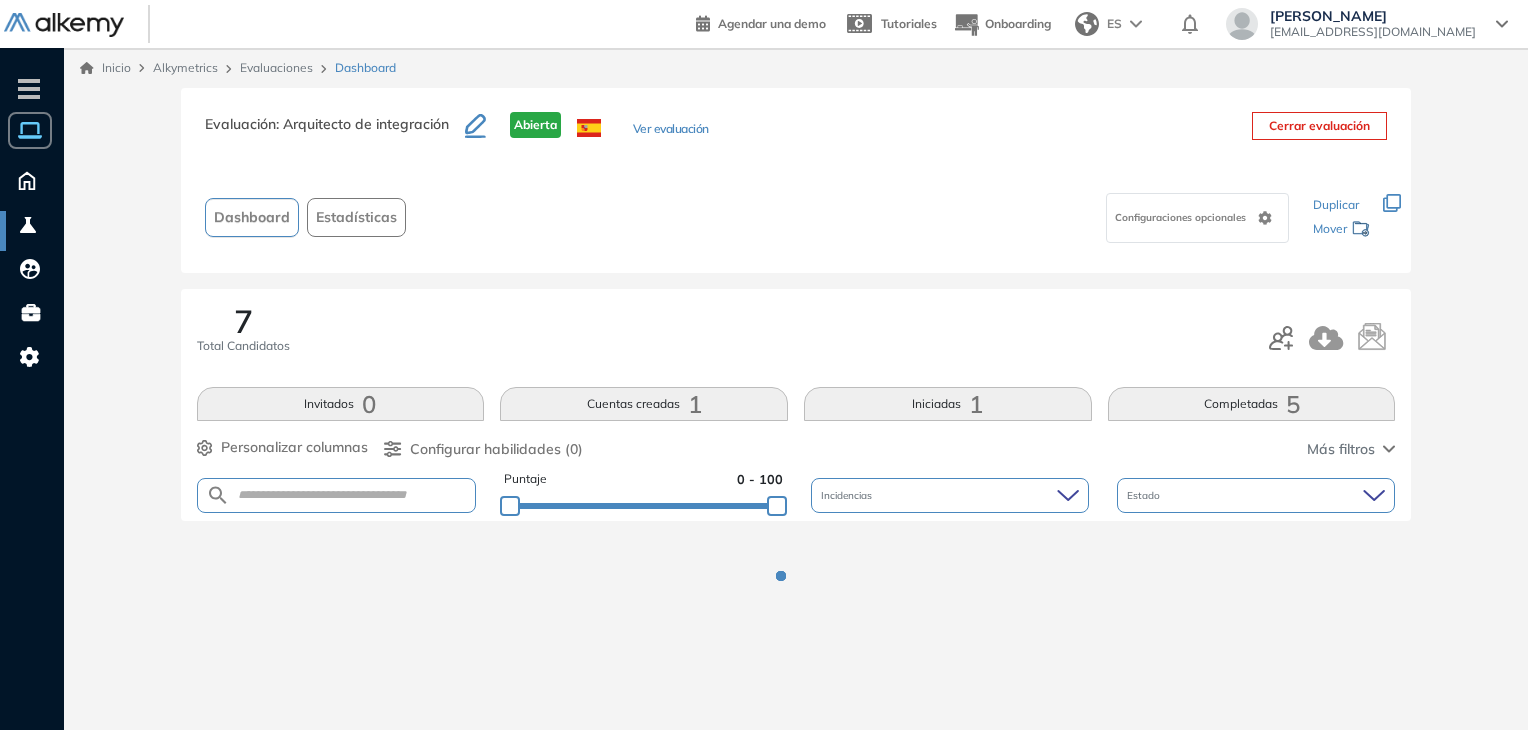 click on "Perfil Todos los espacios Todos los espacios T Tu espacio May... CSTI CORP Gene... Todos los espacios Crear nuevo Configurar Home Home Alkymetrics Alkymetrics Crear Evaluación Evaluaciones Candidatos Catálogo de tests Comunidad Alkemy Comunidad Alkemy Bolsa de trabajo Bolsa de trabajo Configuración Configuración Miembros Personalización Planes y consumos Notificaciones Correos Personalizados Cerrar sesión Agendar una demo Tutoriales Onboarding ES Español English Português   Configuraciones [PERSON_NAME] [EMAIL_ADDRESS][DOMAIN_NAME] Perfil Cerrar sesión - T Tu espacio May... CSTI CORP Gene... Todos los espacios Crear nuevo Configurar Home Home Alkymetrics Alkymetrics Crear Evaluación Evaluaciones Candidatos Catálogo de tests Comunidad Alkemy Comunidad Alkemy Bolsa de trabajo Bolsa de trabajo Configuración Configuración Miembros Personalización Planes y consumos Notificaciones Correos Personalizados ¿Permitir descargar certificado y ver resultados? Mejor no Permitir descarga 0   0" at bounding box center [764, 365] 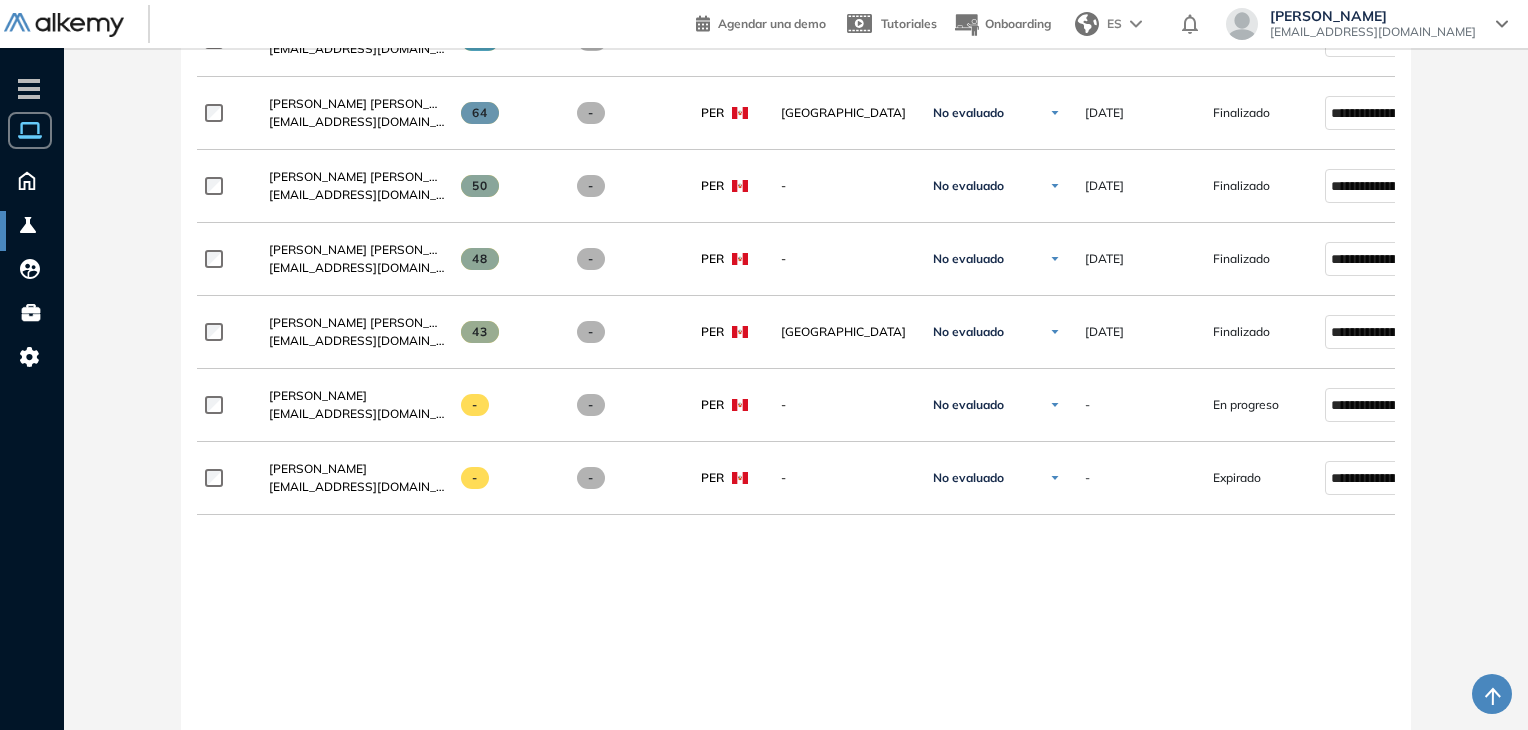 scroll, scrollTop: 654, scrollLeft: 0, axis: vertical 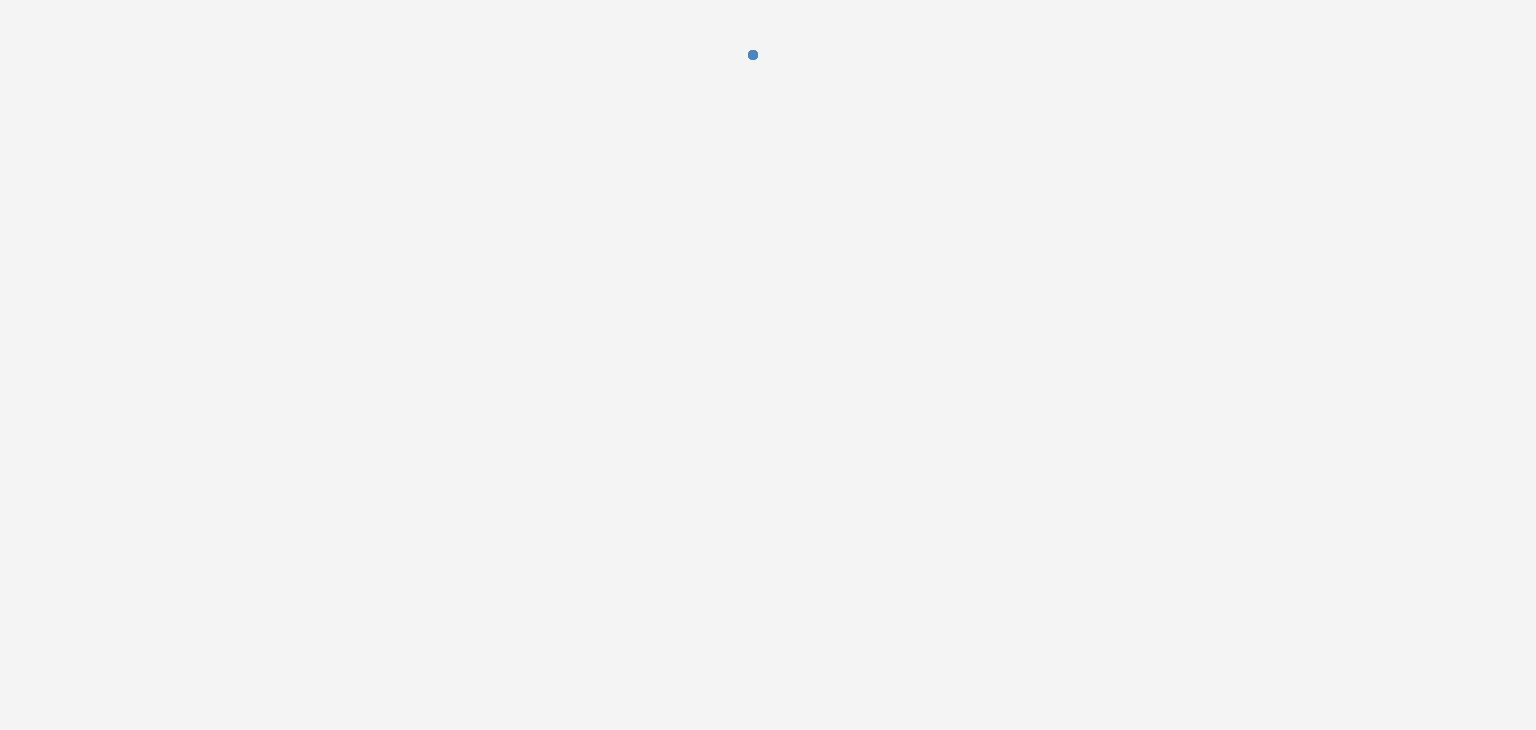 click at bounding box center (768, 365) 